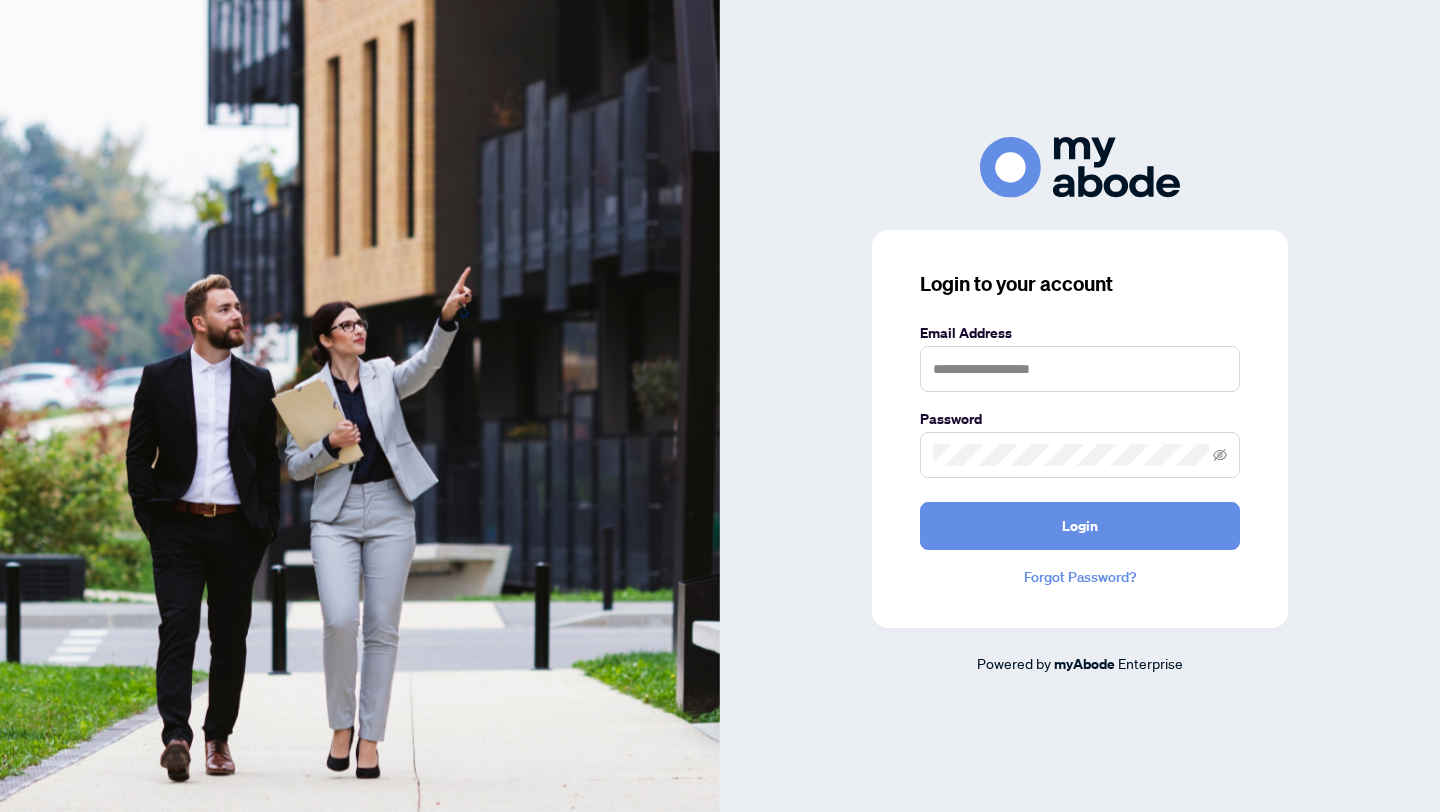scroll, scrollTop: 0, scrollLeft: 0, axis: both 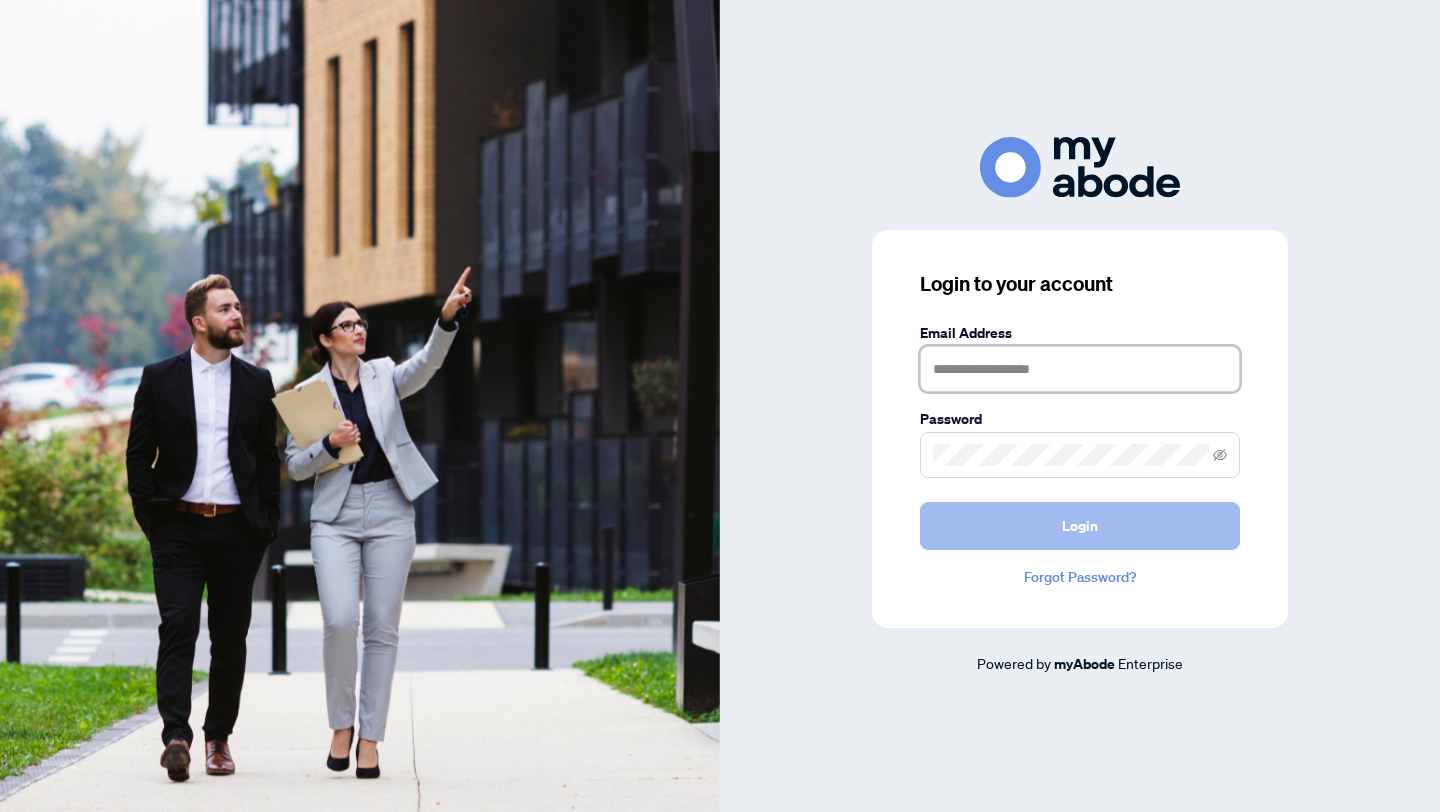 type on "**********" 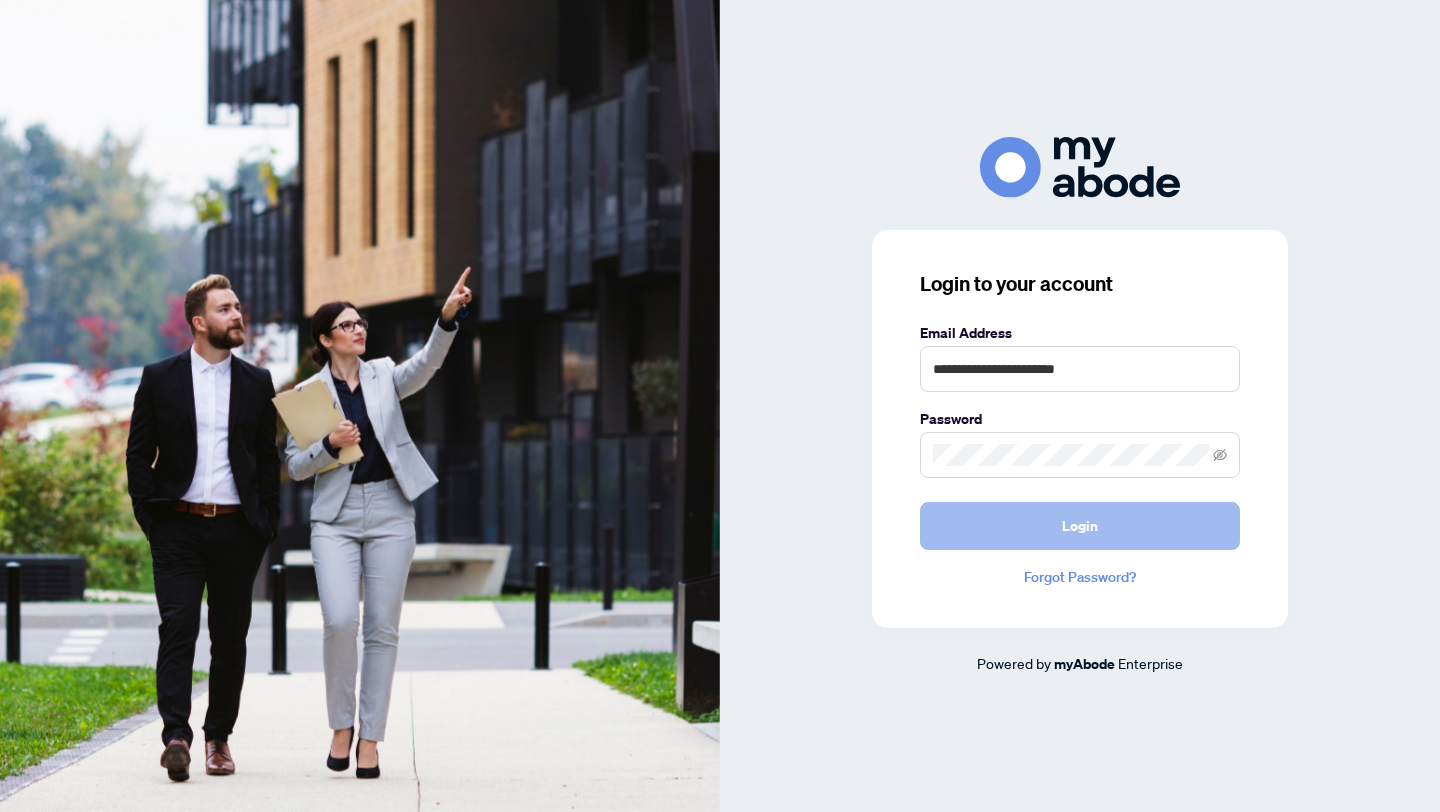 click on "Login" at bounding box center (1080, 526) 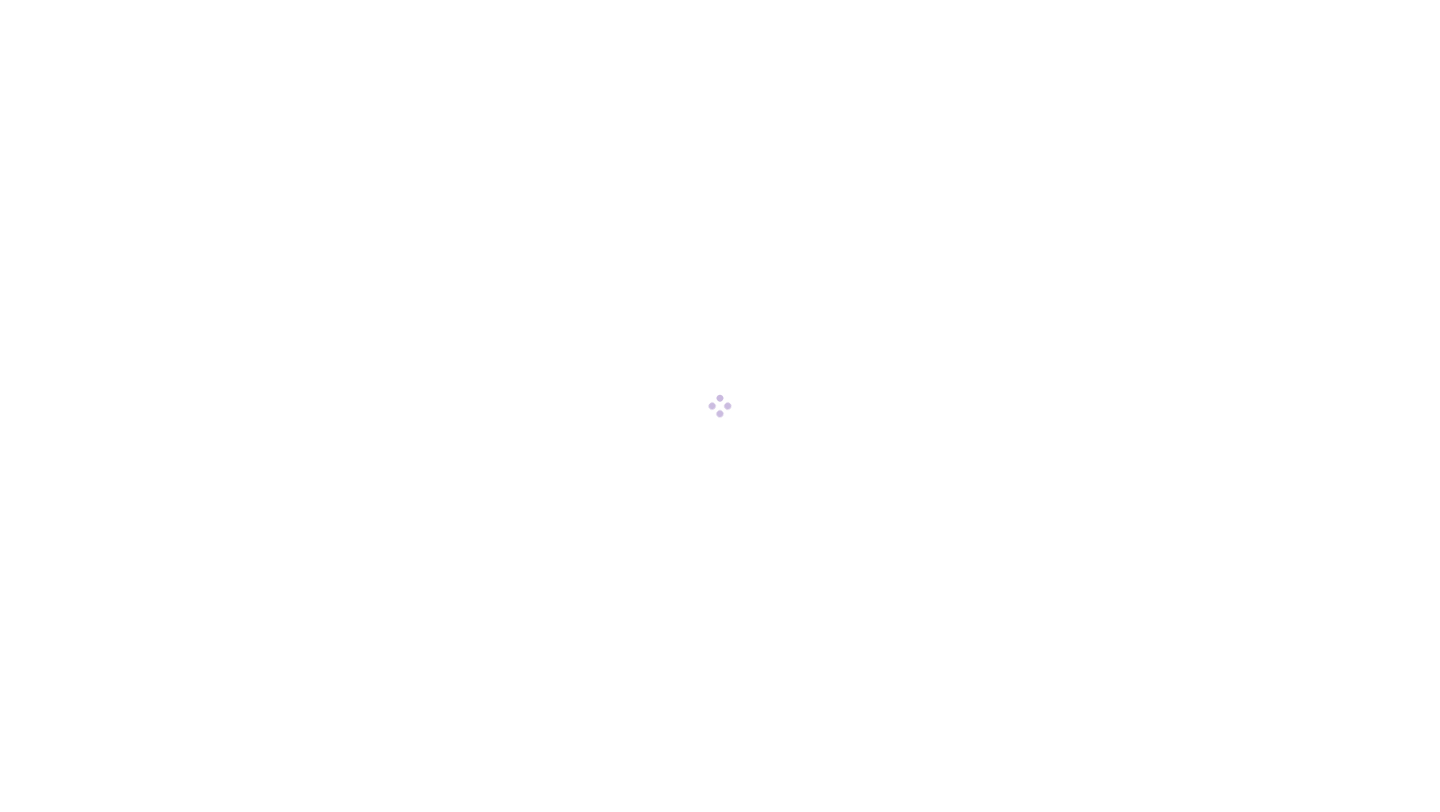 scroll, scrollTop: 0, scrollLeft: 0, axis: both 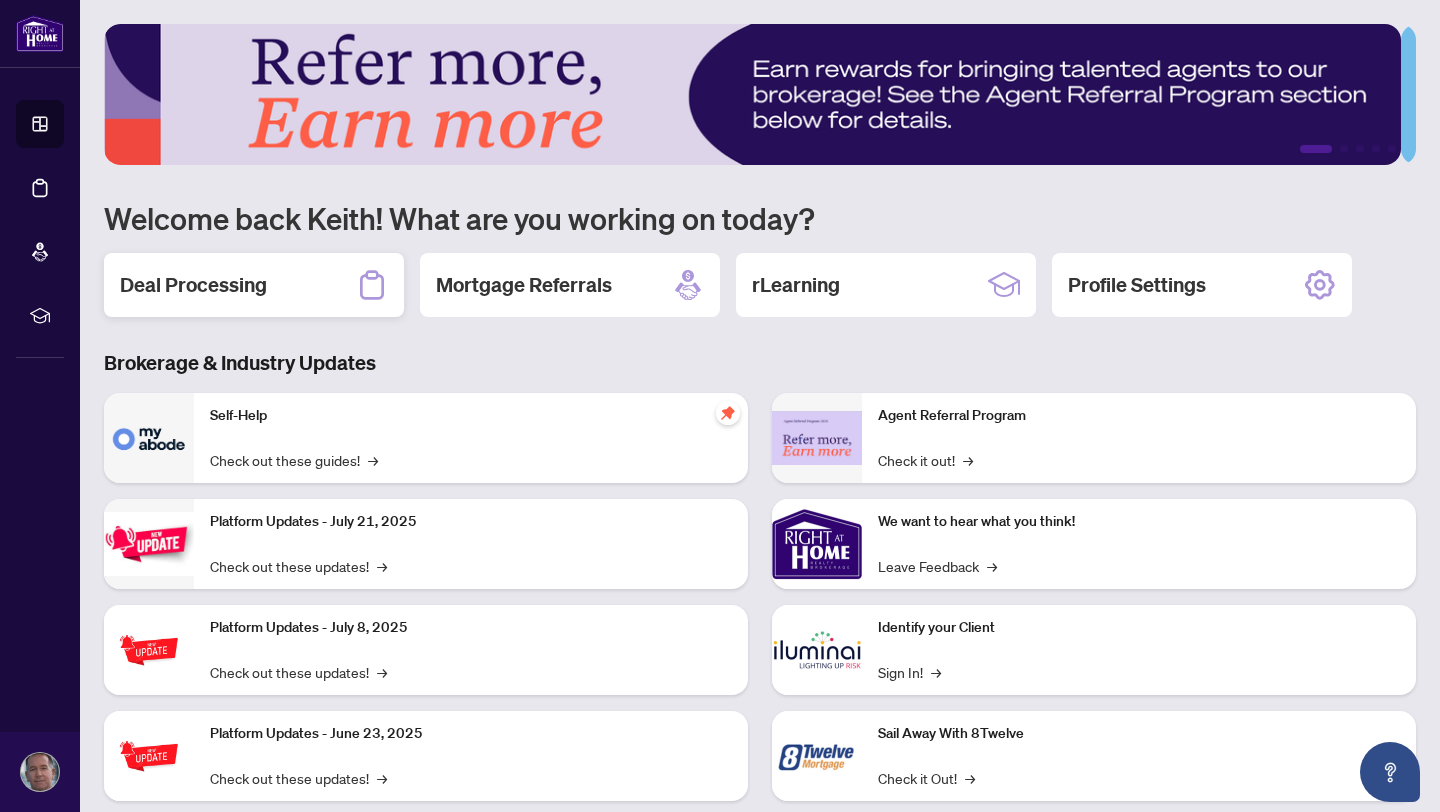 click on "Deal Processing" at bounding box center (193, 285) 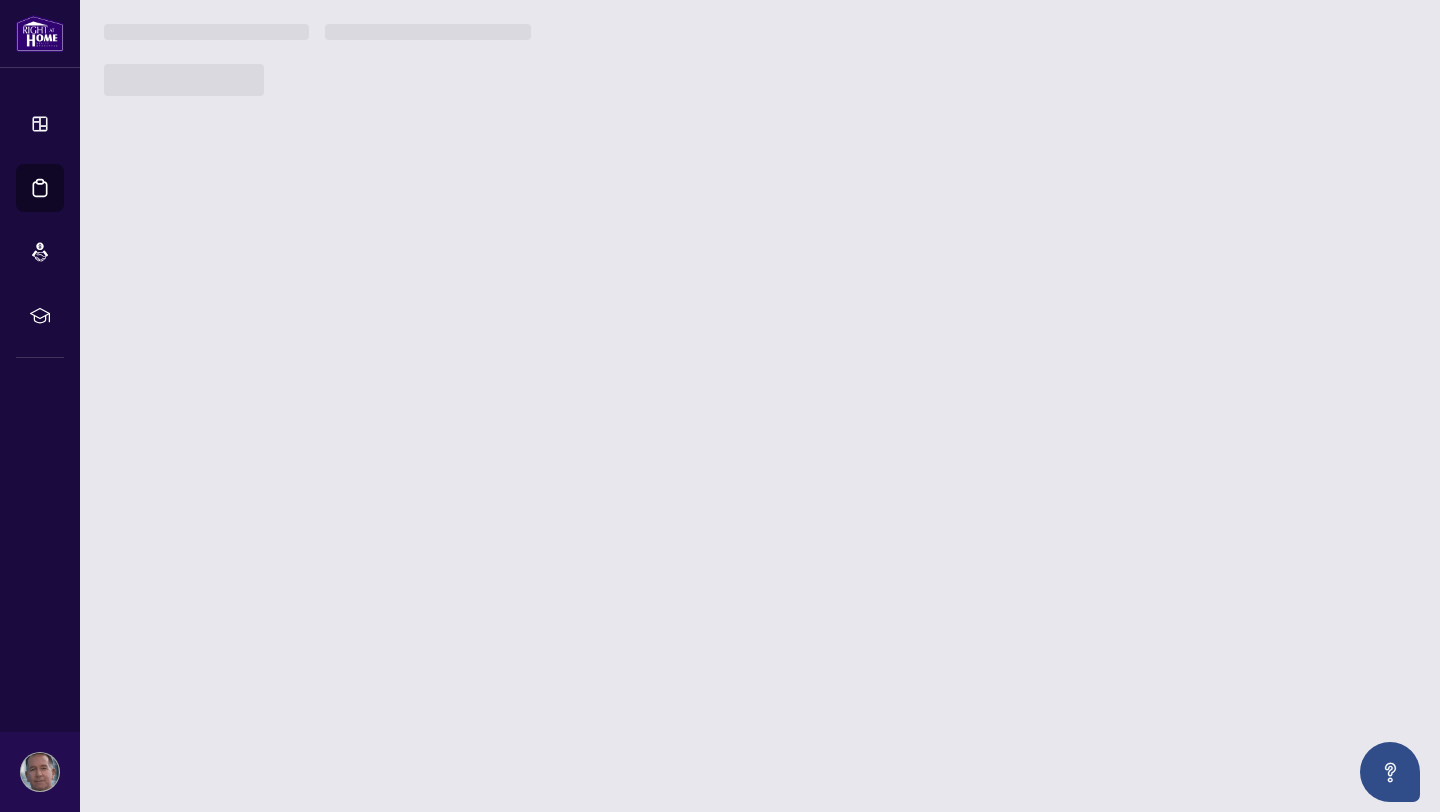 click on "1 2 3 4 5 Welcome back [FIRST]! What are you working on today? Deal Processing Mortgage Referrals rLearning Profile Settings Brokerage & Industry Updates Self-Help Check out these guides! → Platform Updates - [MONTH]/[DAY]/[YEAR] Check out these updates! → Platform Updates - [MONTH]/[DAY]/[YEAR] Check out these updates! → Platform Updates - [MONTH]/[DAY]/[YEAR] Check out these updates! → Agent Referral Program Check it out! → We want to hear what you think! Leave Feedback → Identify your Client Sign In! → Sail Away With 8Twelve Check it Out! →" at bounding box center (760, 406) 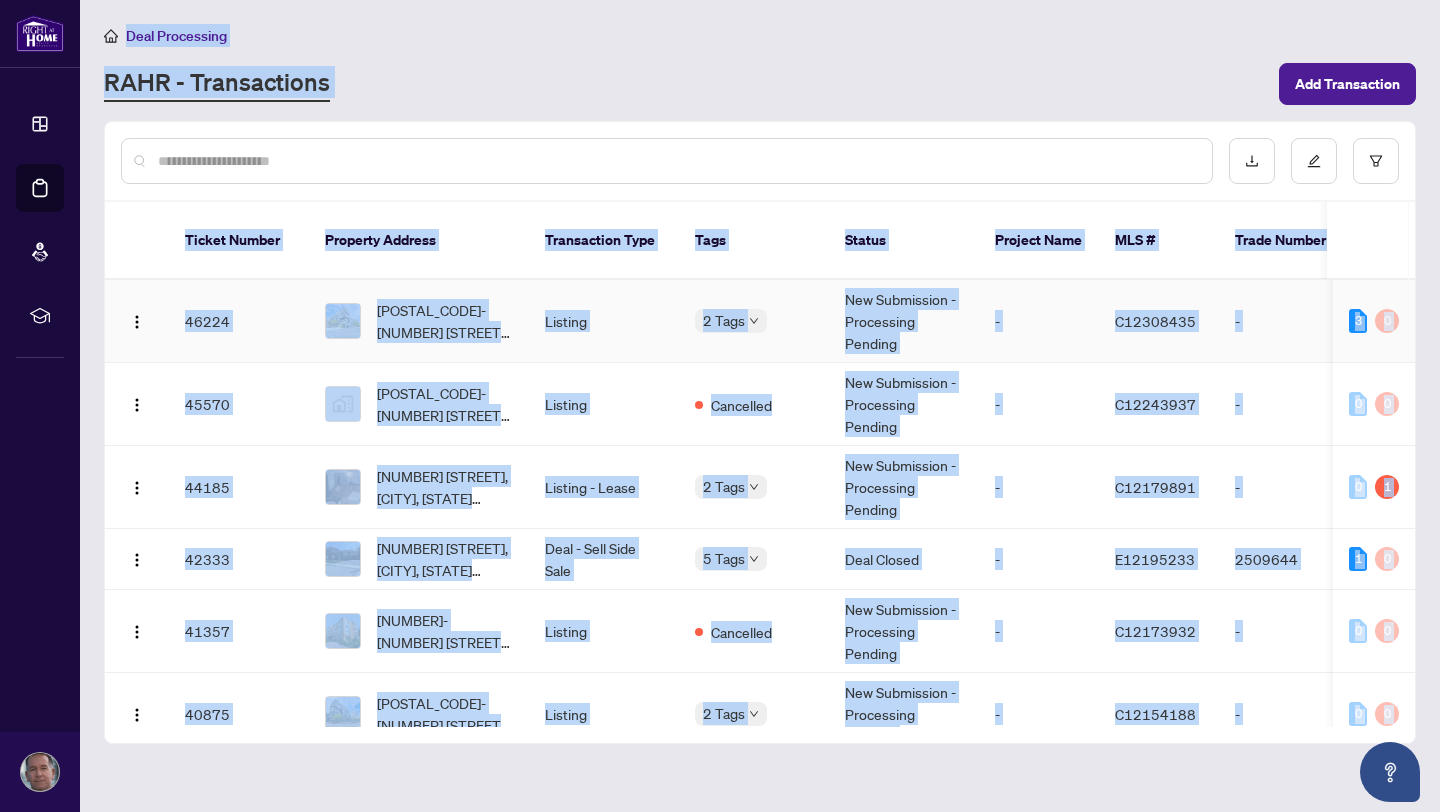 click on "46224" at bounding box center [239, 321] 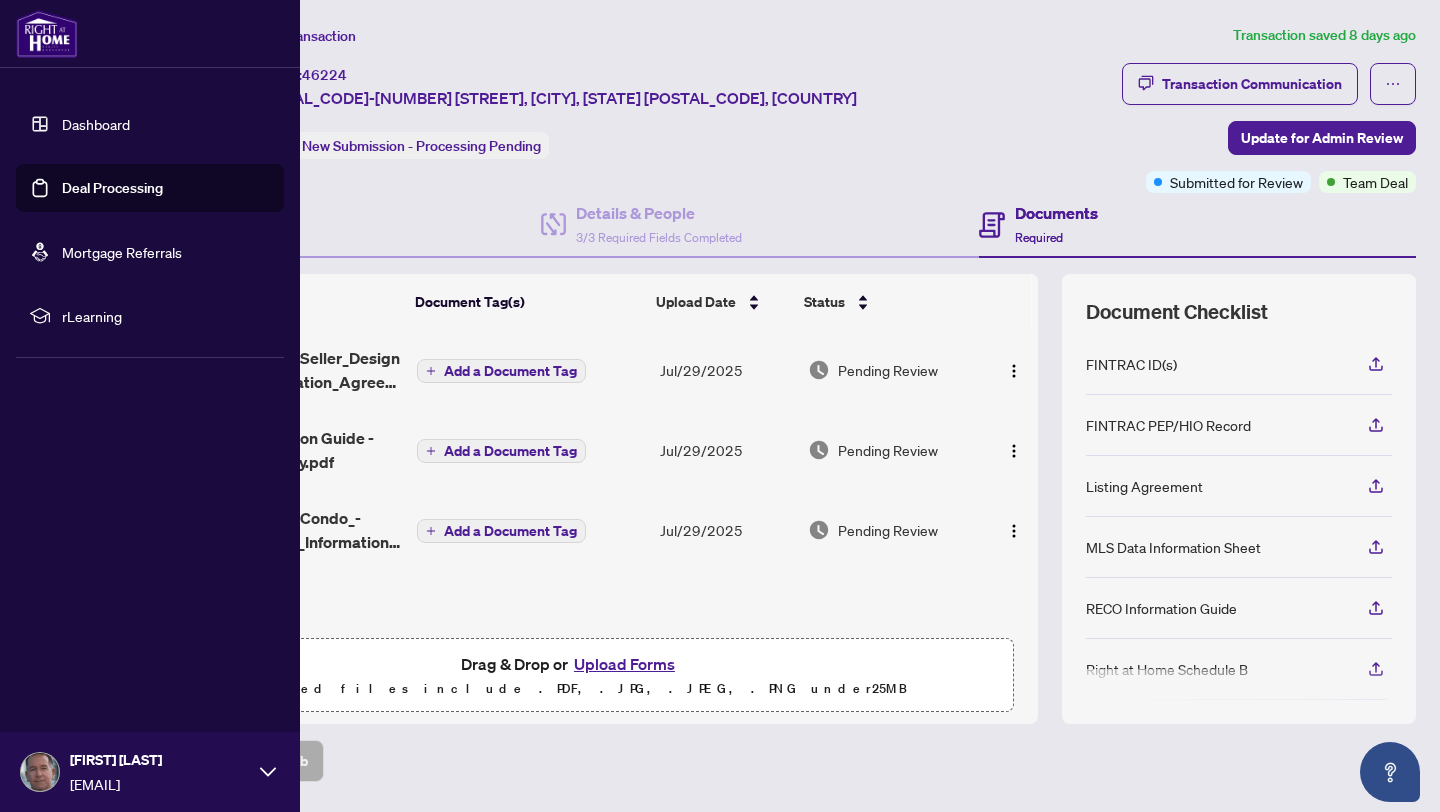 click on "Dashboard" at bounding box center (96, 124) 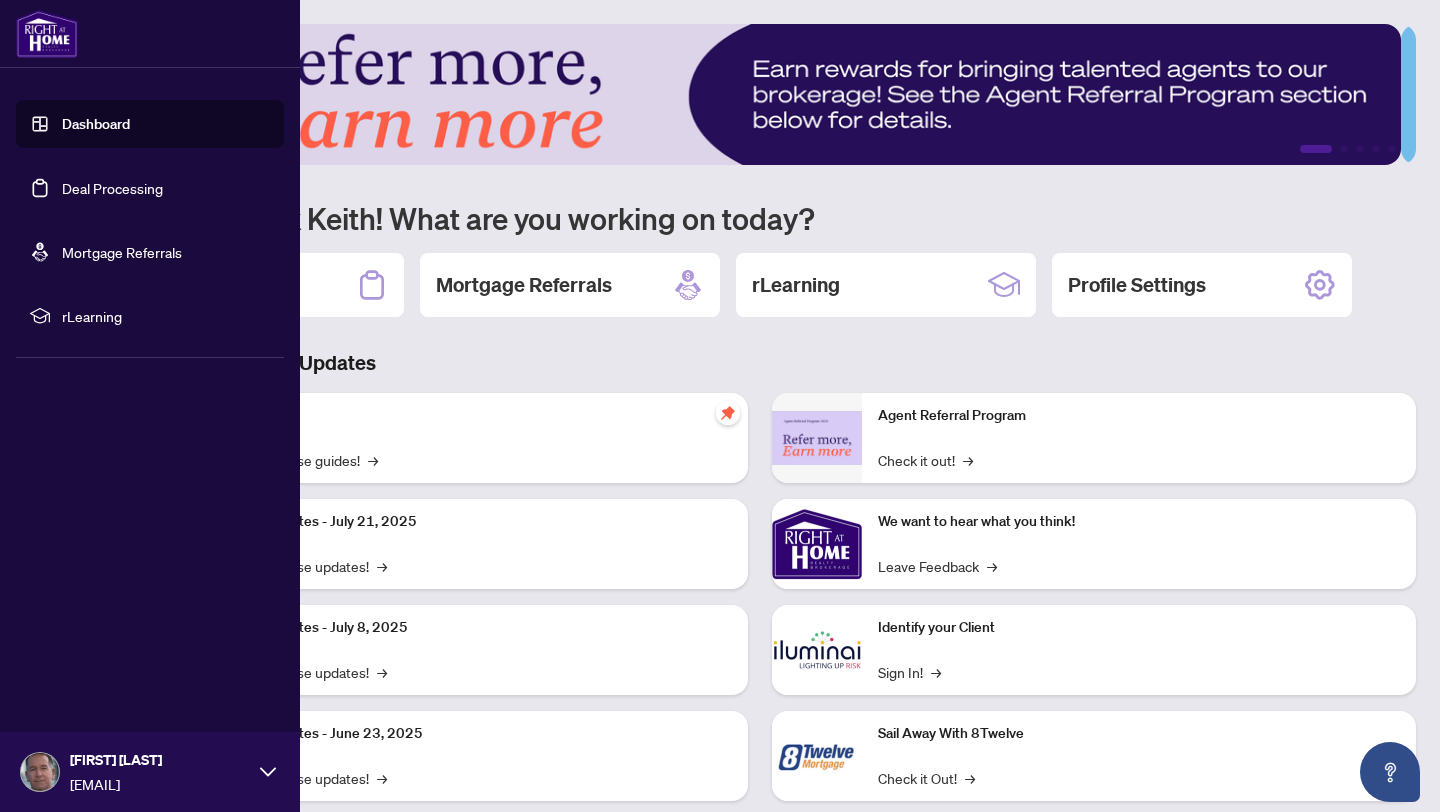 click on "Deal Processing" at bounding box center (112, 188) 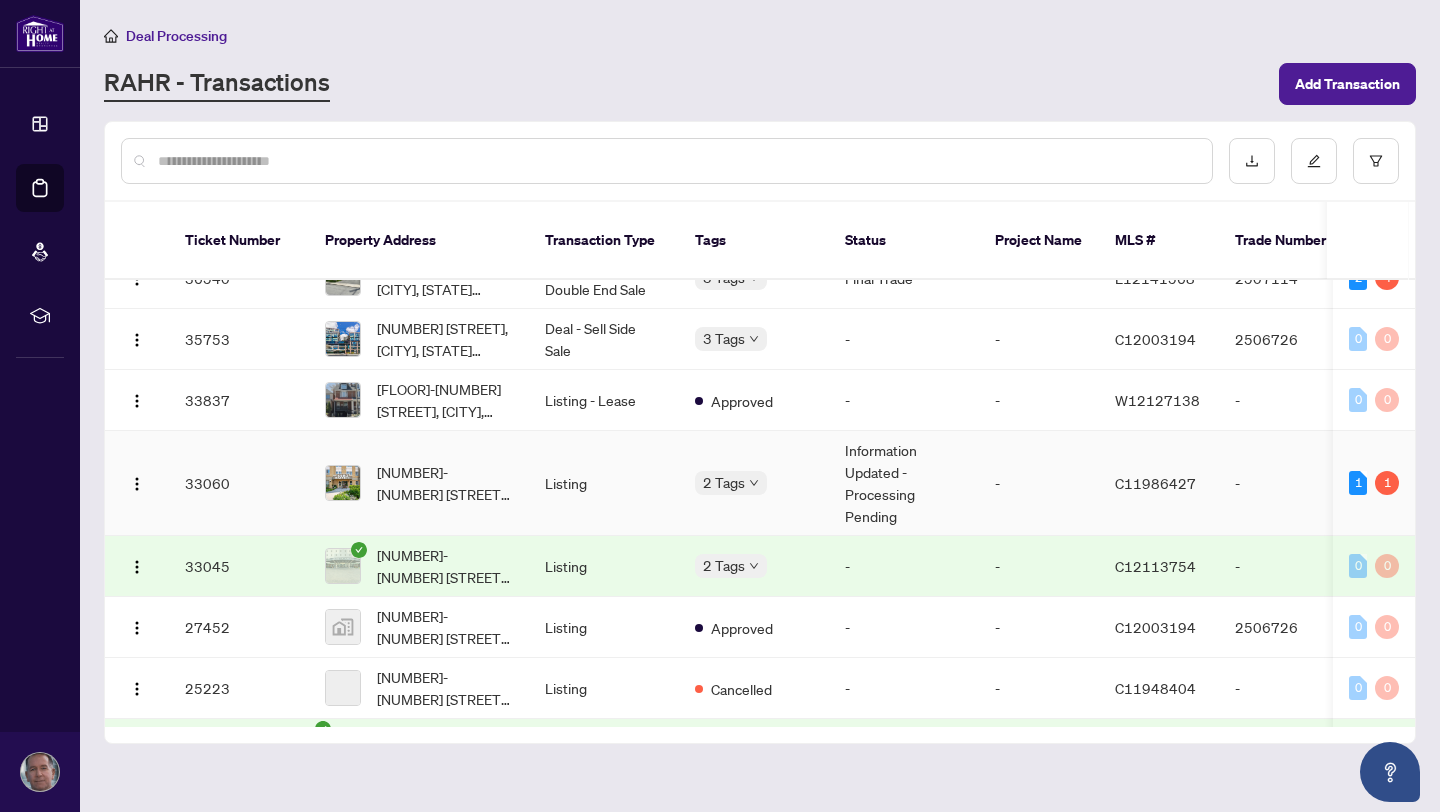 scroll, scrollTop: 755, scrollLeft: 0, axis: vertical 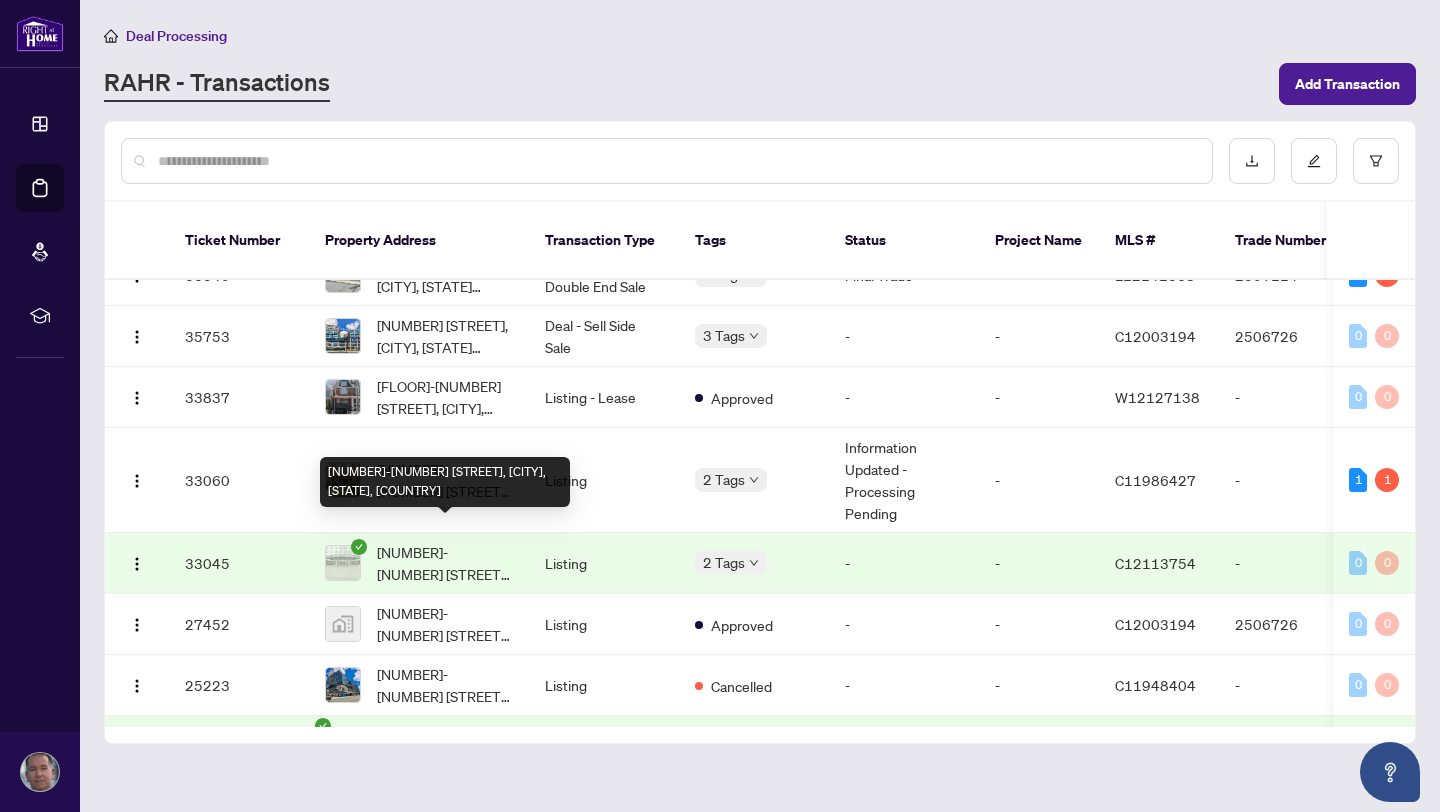 click on "[NUMBER]-[NUMBER] [STREET], [CITY], [STATE], [COUNTRY]" at bounding box center (445, 563) 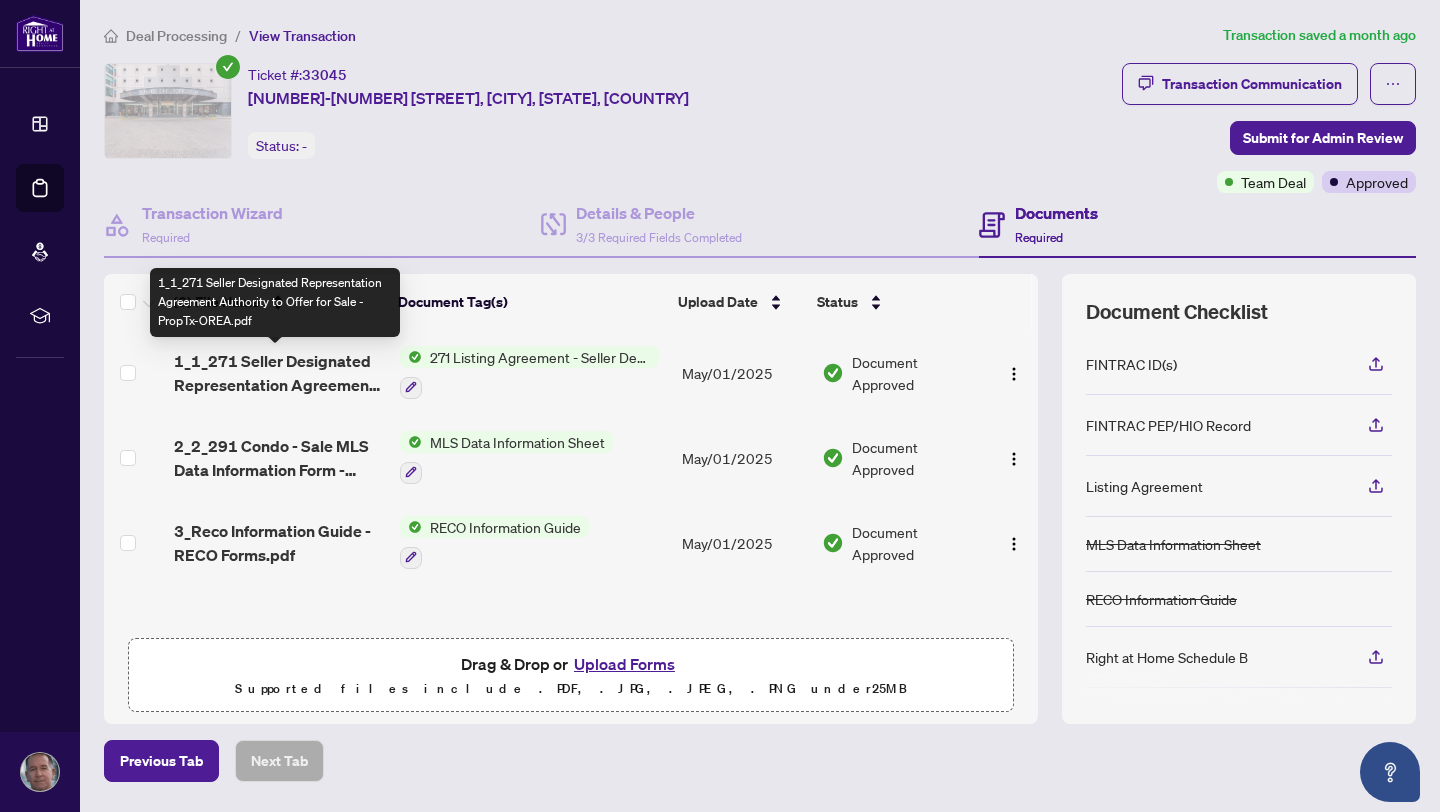 click on "1_1_271 Seller Designated Representation Agreement Authority to Offer for Sale - PropTx-OREA.pdf" at bounding box center [279, 373] 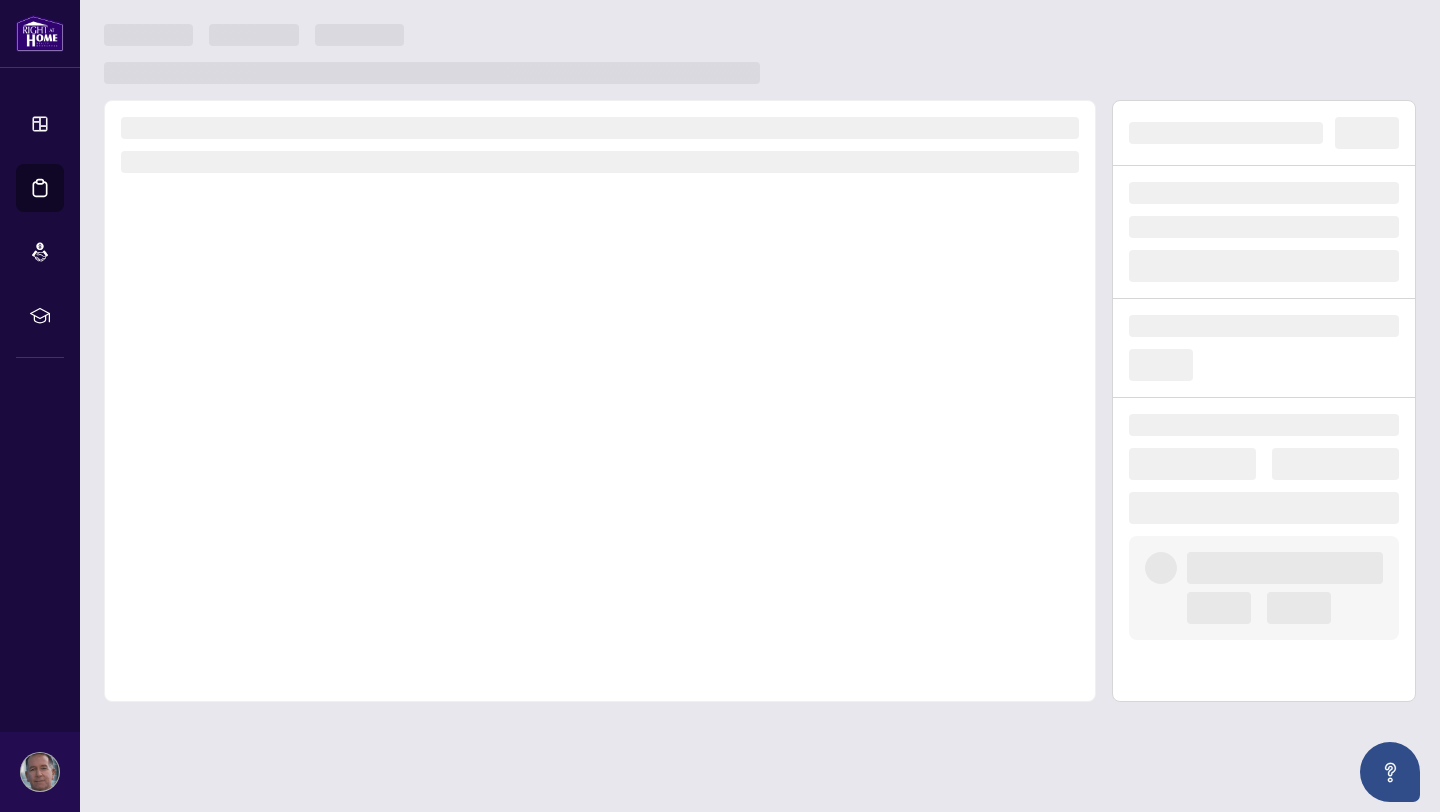 click at bounding box center (600, 401) 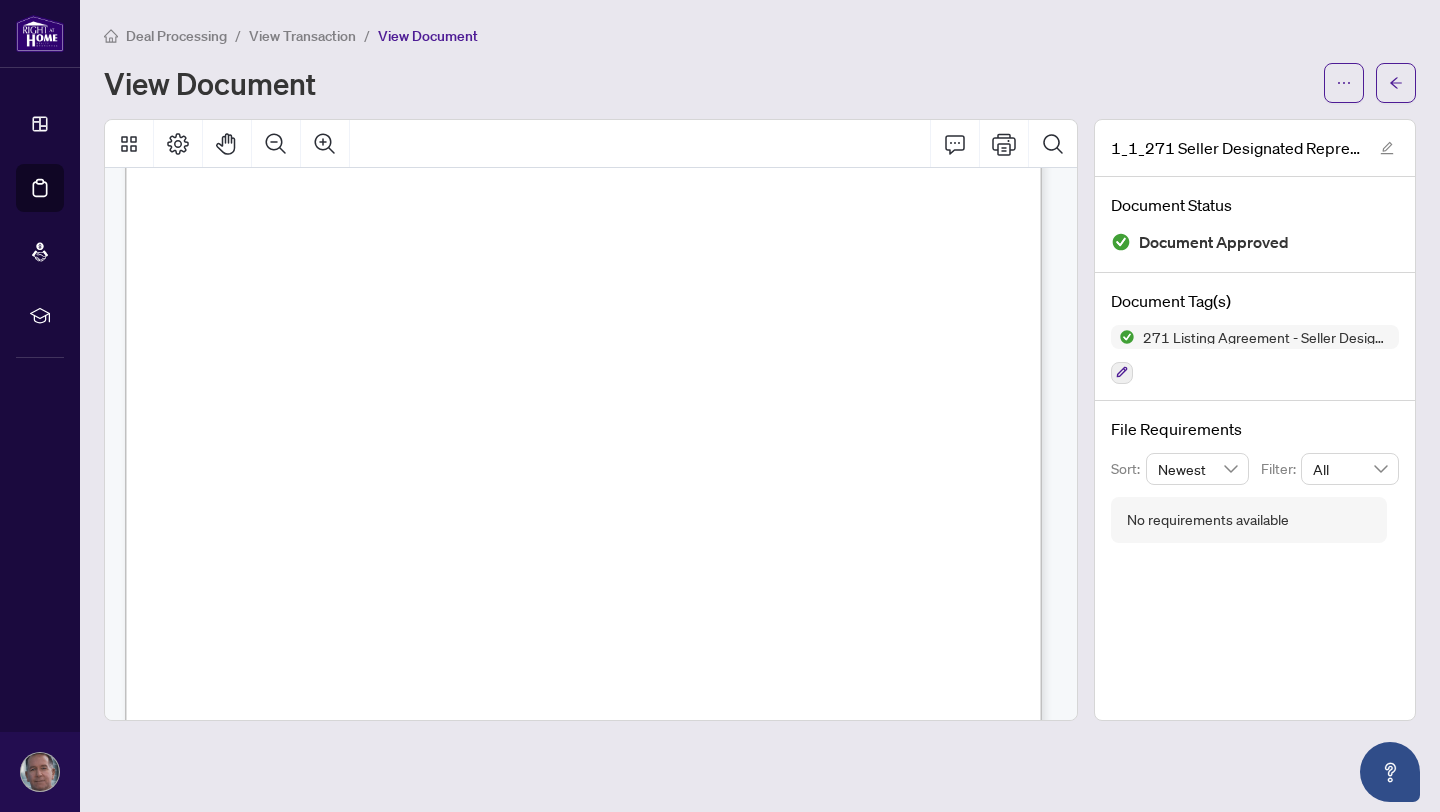 scroll, scrollTop: 165, scrollLeft: 0, axis: vertical 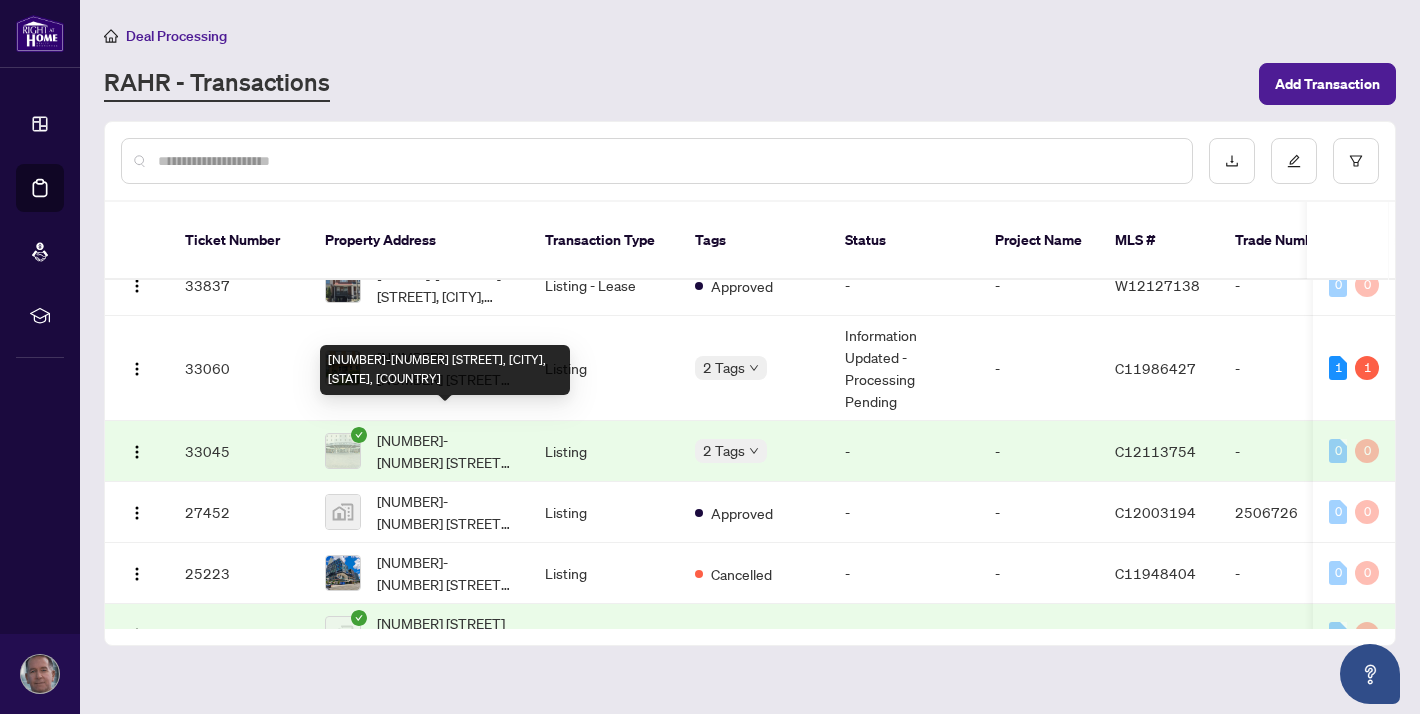 click on "[NUMBER]-[NUMBER] [STREET], [CITY], [STATE], [COUNTRY]" at bounding box center (445, 451) 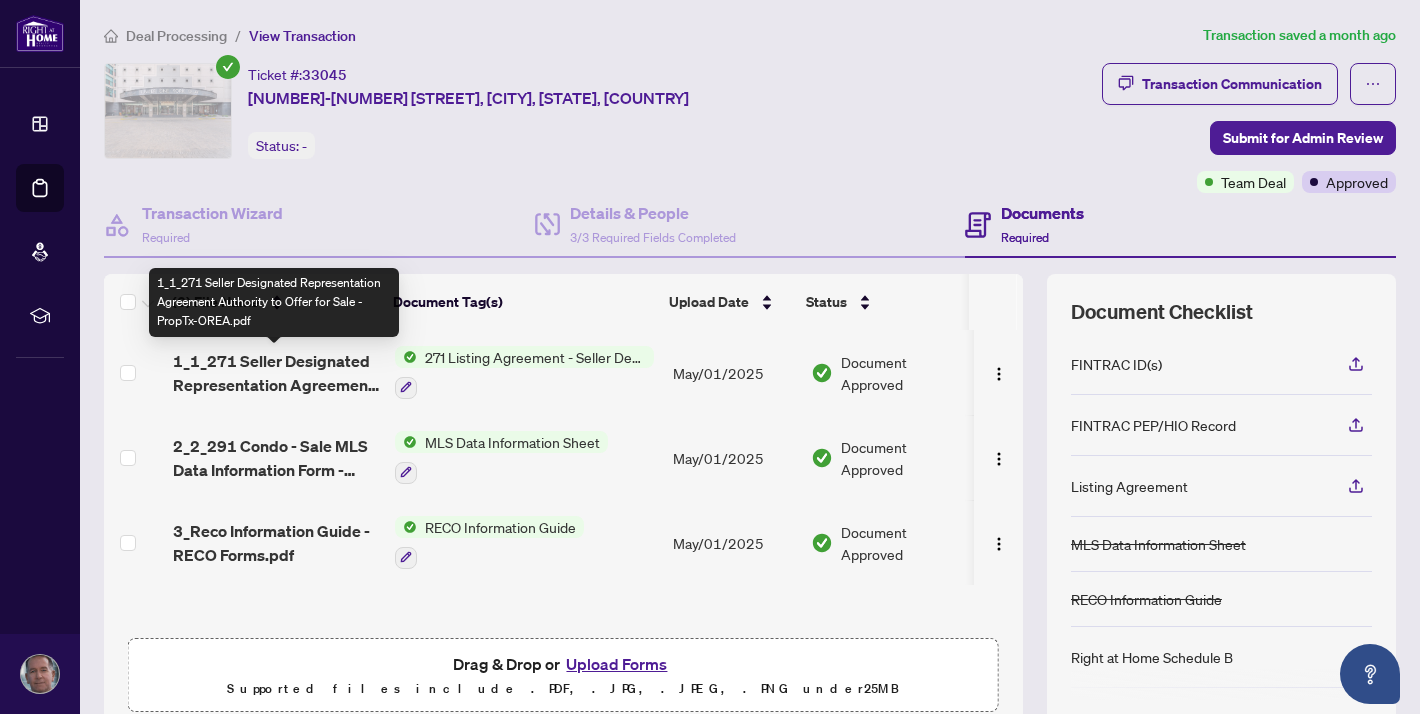 click on "1_1_271 Seller Designated Representation Agreement Authority to Offer for Sale - PropTx-OREA.pdf" at bounding box center (276, 373) 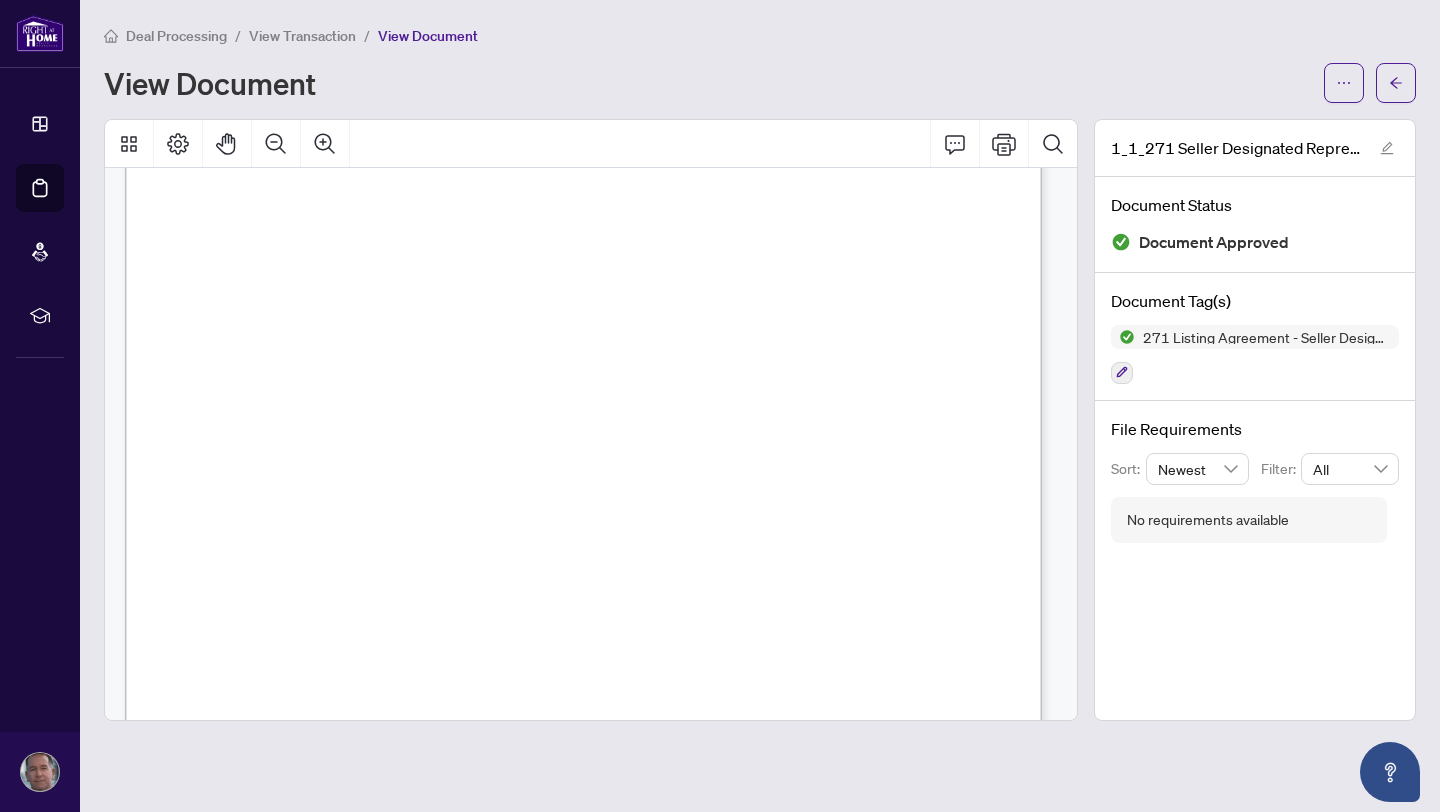 scroll, scrollTop: 220, scrollLeft: 0, axis: vertical 